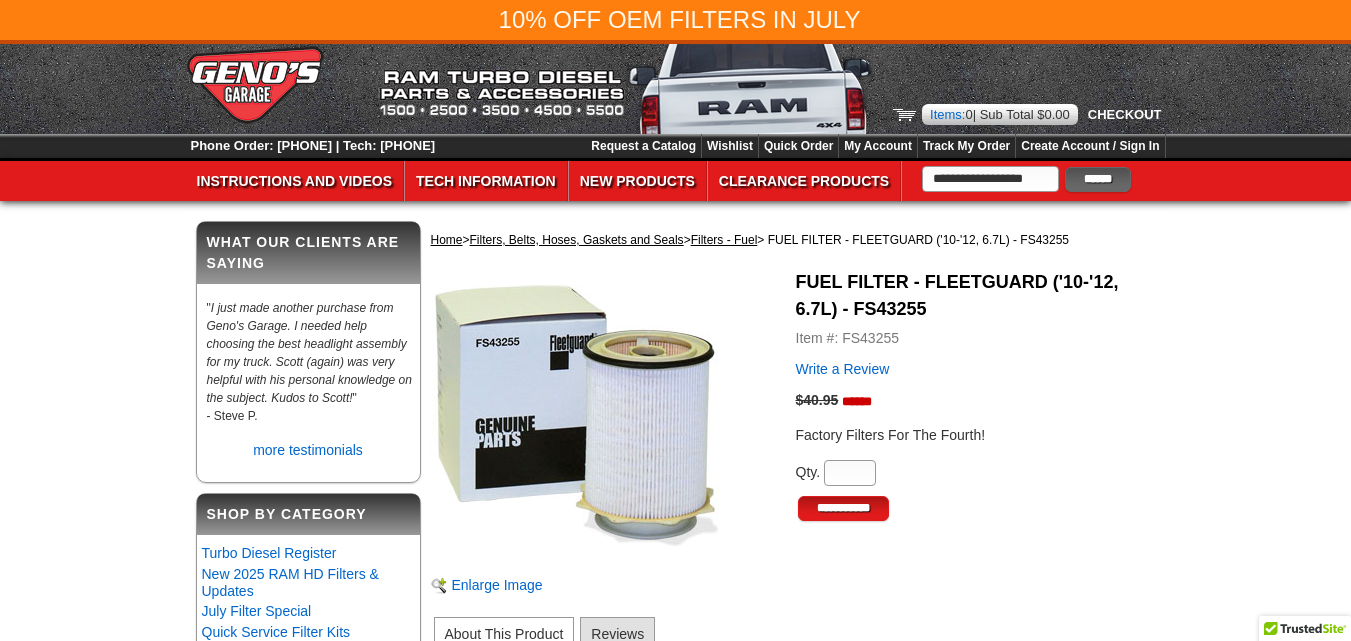 scroll, scrollTop: 0, scrollLeft: 0, axis: both 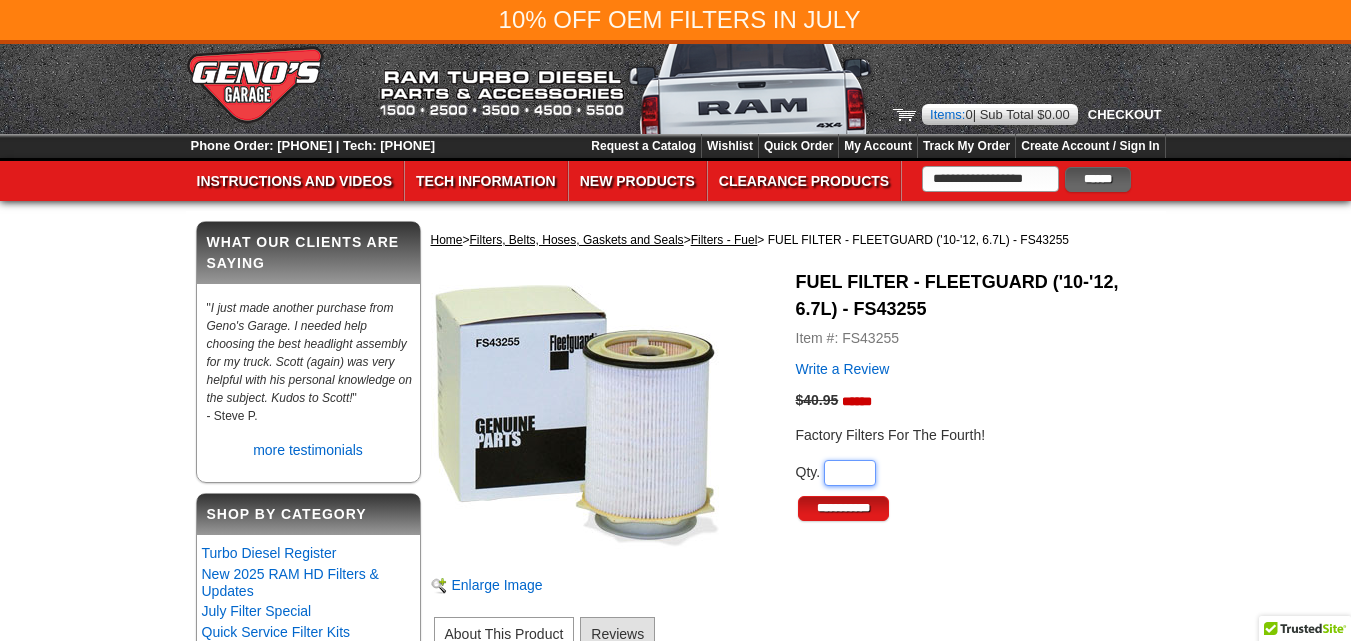 click on "*" at bounding box center (850, 473) 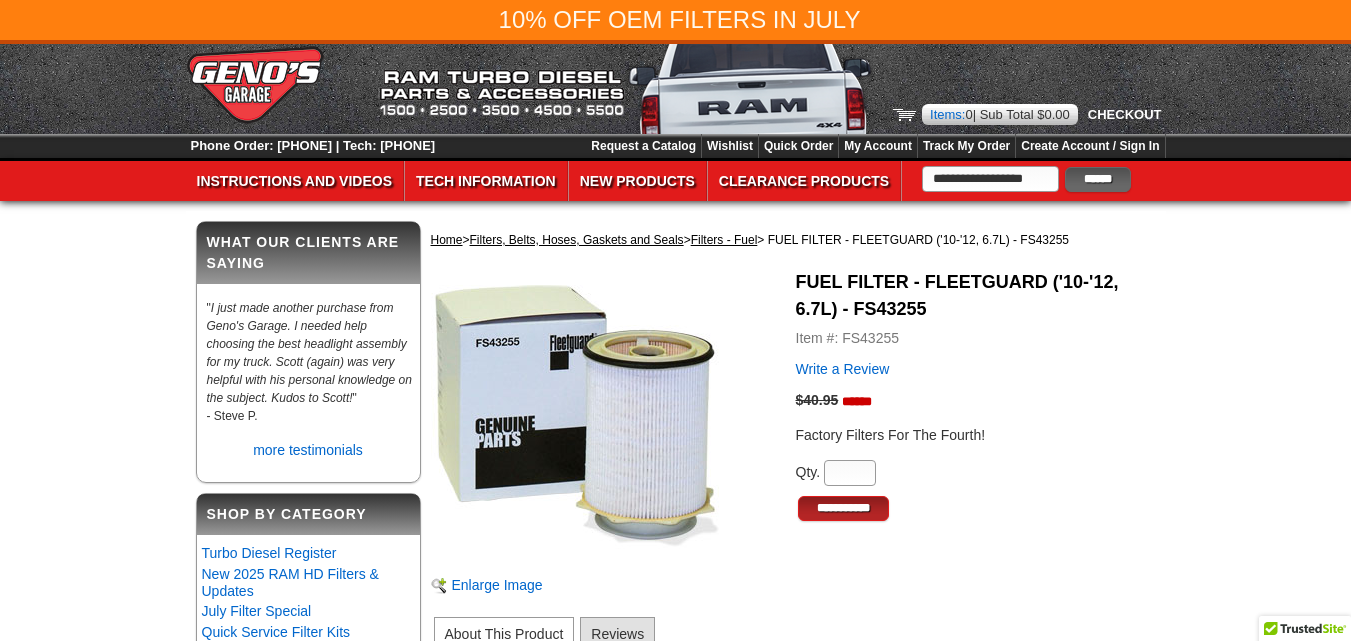 click on "**********" at bounding box center [843, 508] 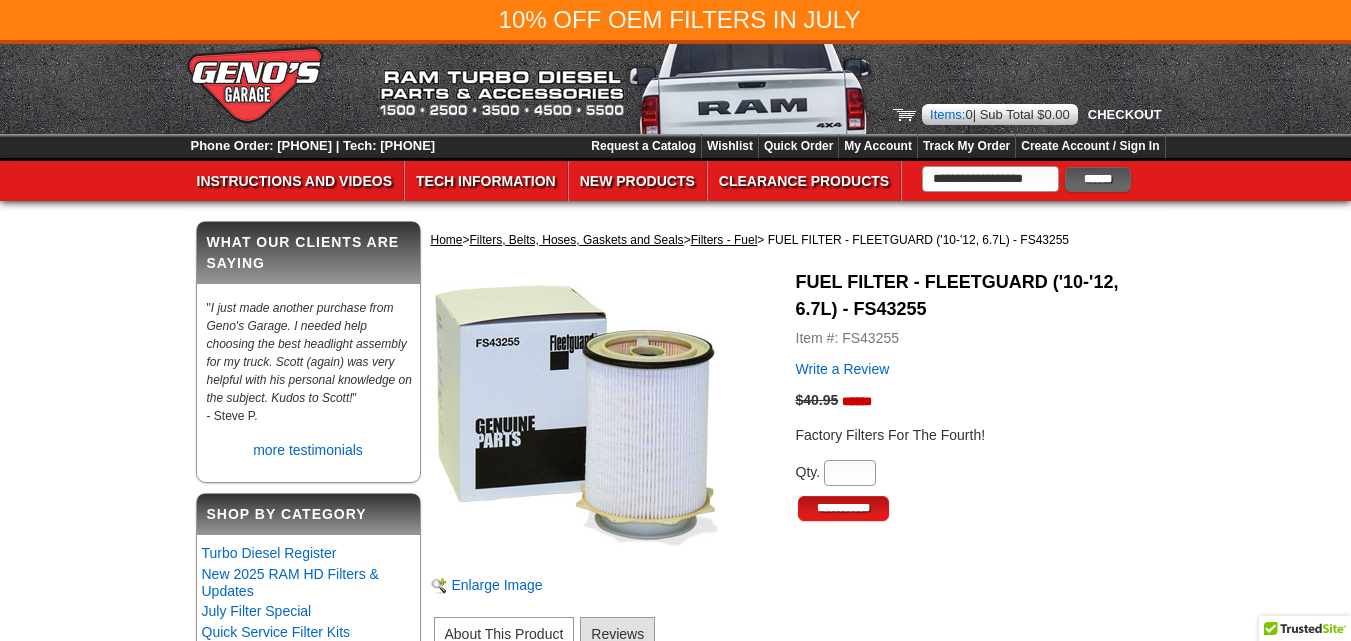 scroll, scrollTop: 44, scrollLeft: 0, axis: vertical 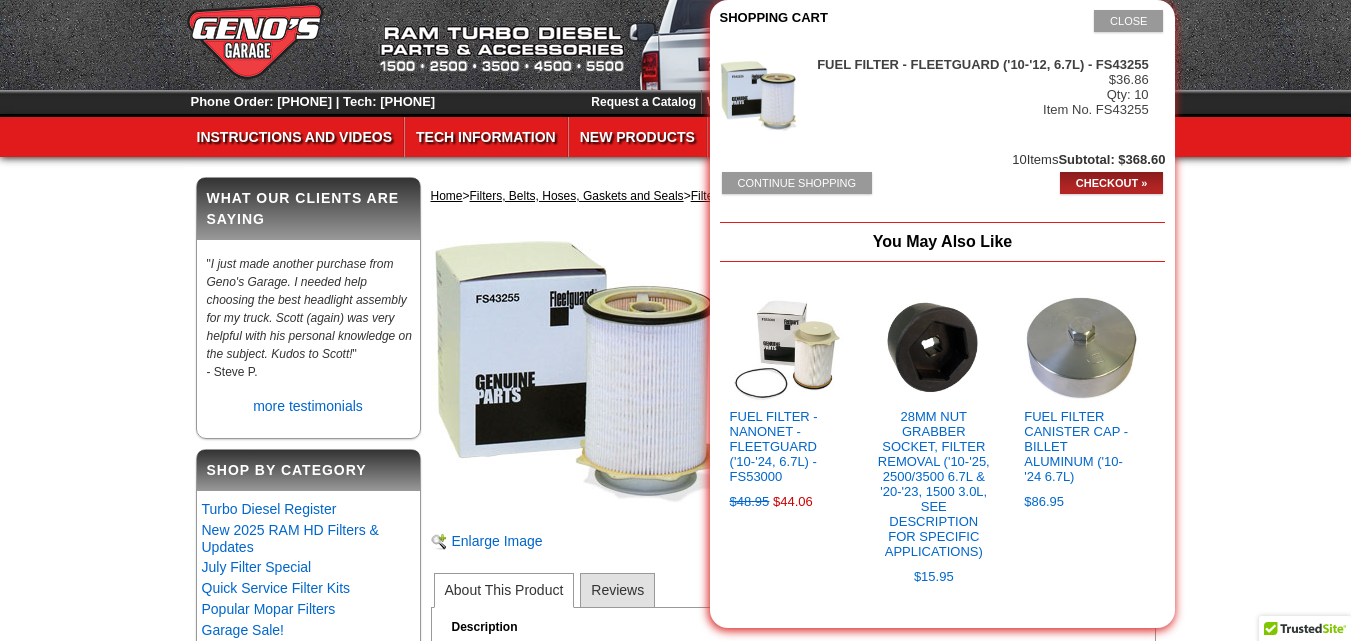 click on "Subtotal: $ 368.60" at bounding box center (1111, 159) 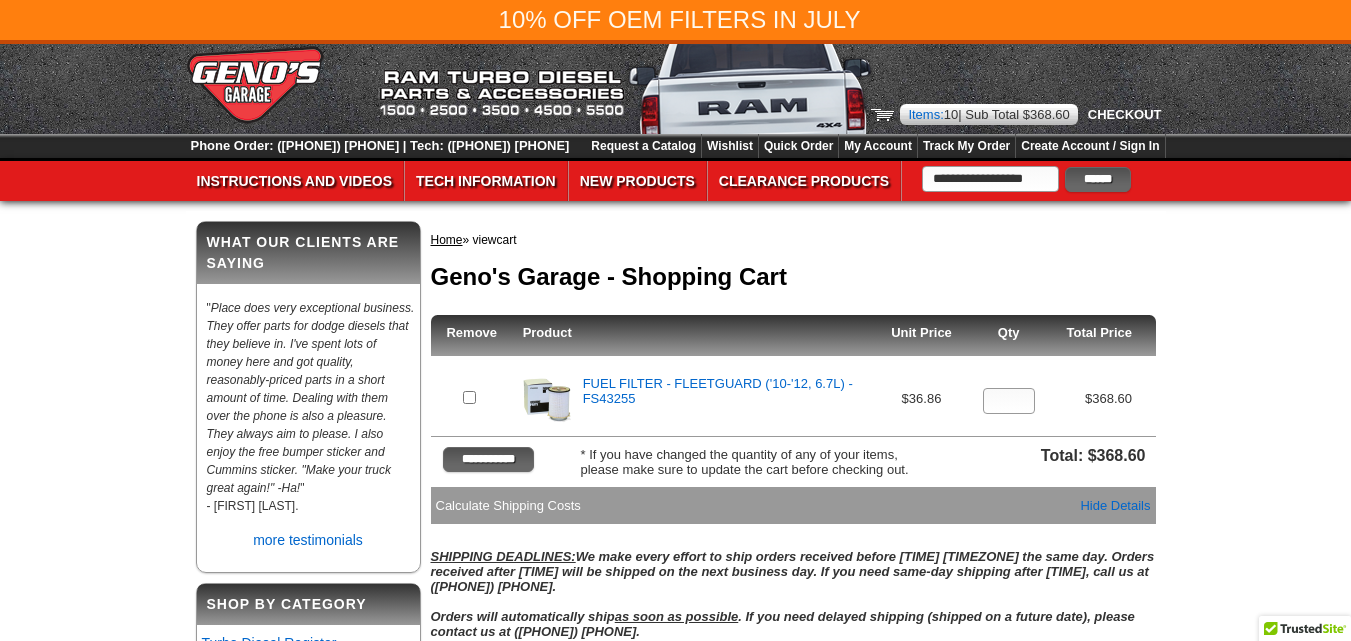 scroll, scrollTop: 0, scrollLeft: 0, axis: both 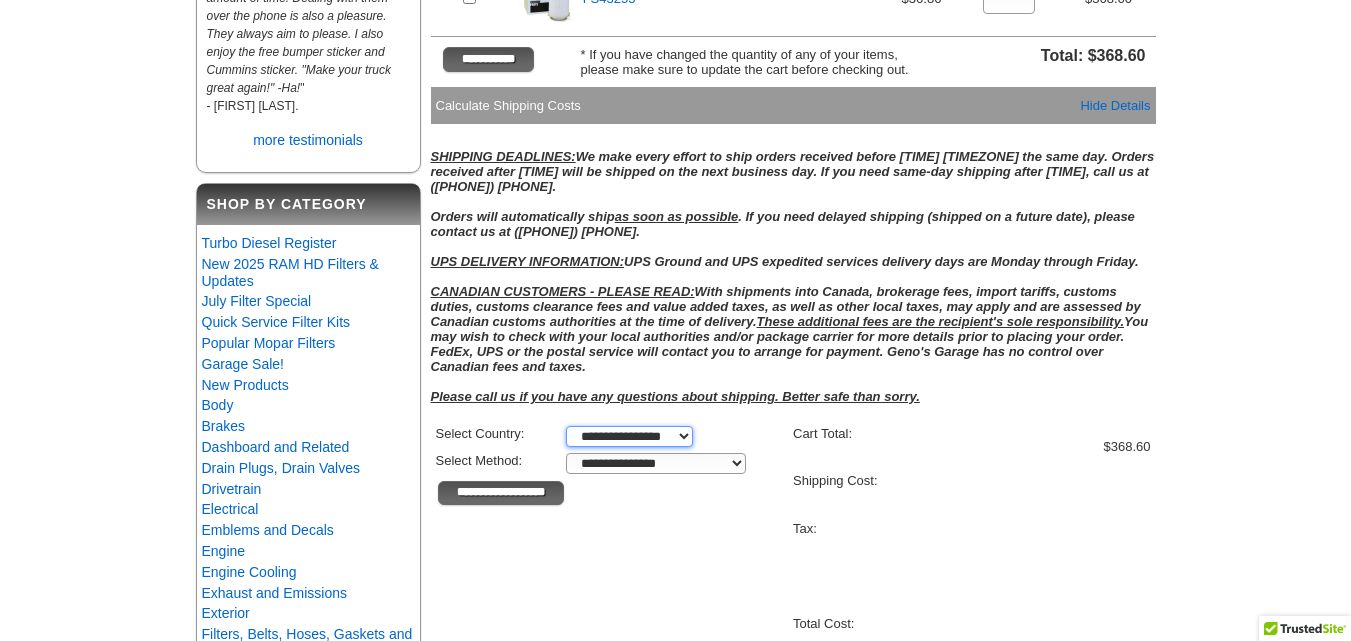 click on "**********" at bounding box center [629, 436] 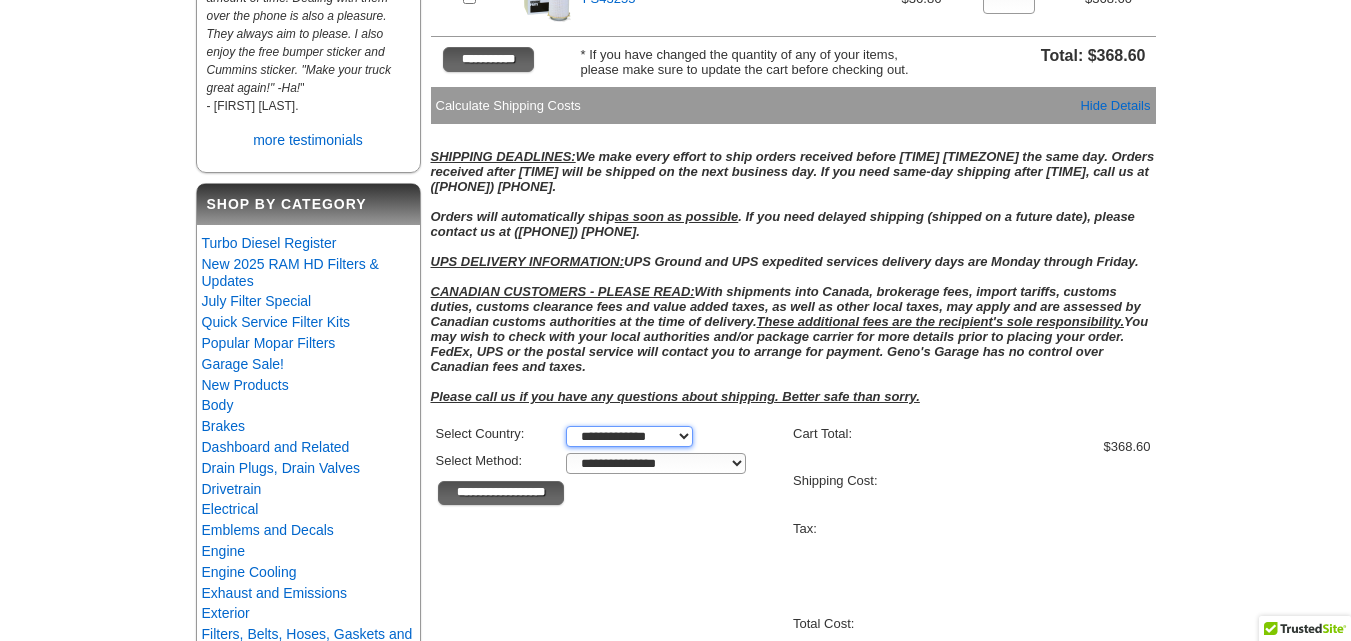 click on "**********" at bounding box center [629, 436] 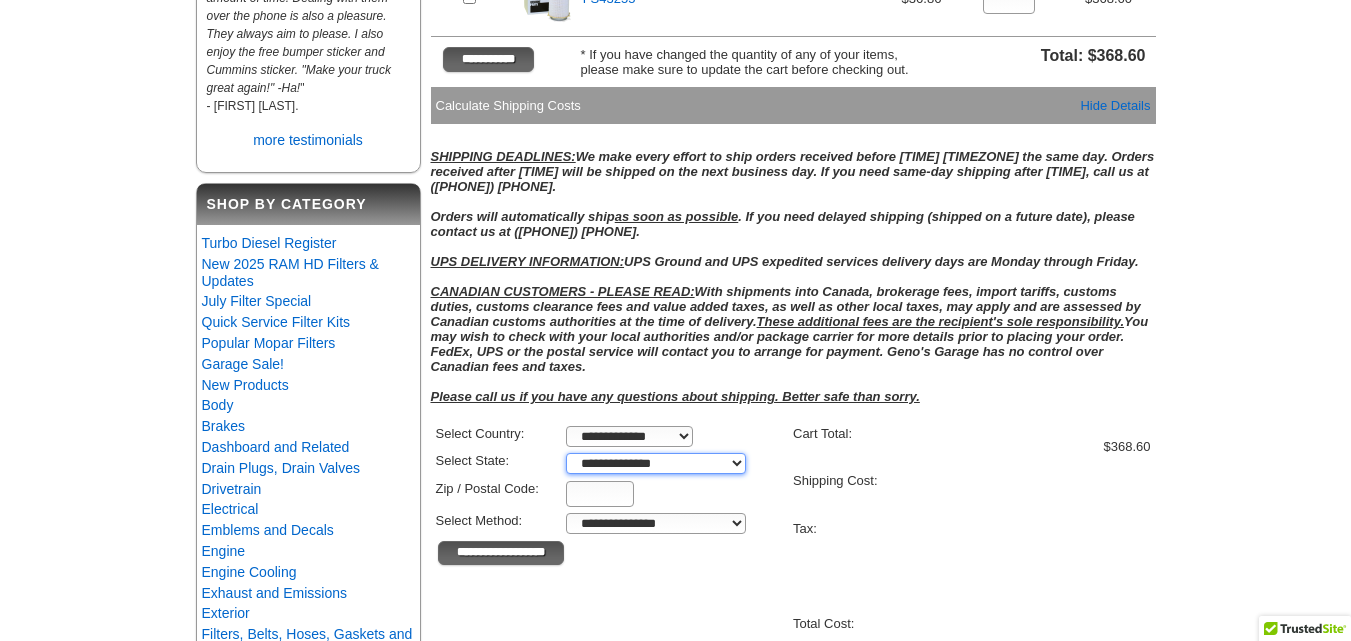 click on "**********" at bounding box center [656, 463] 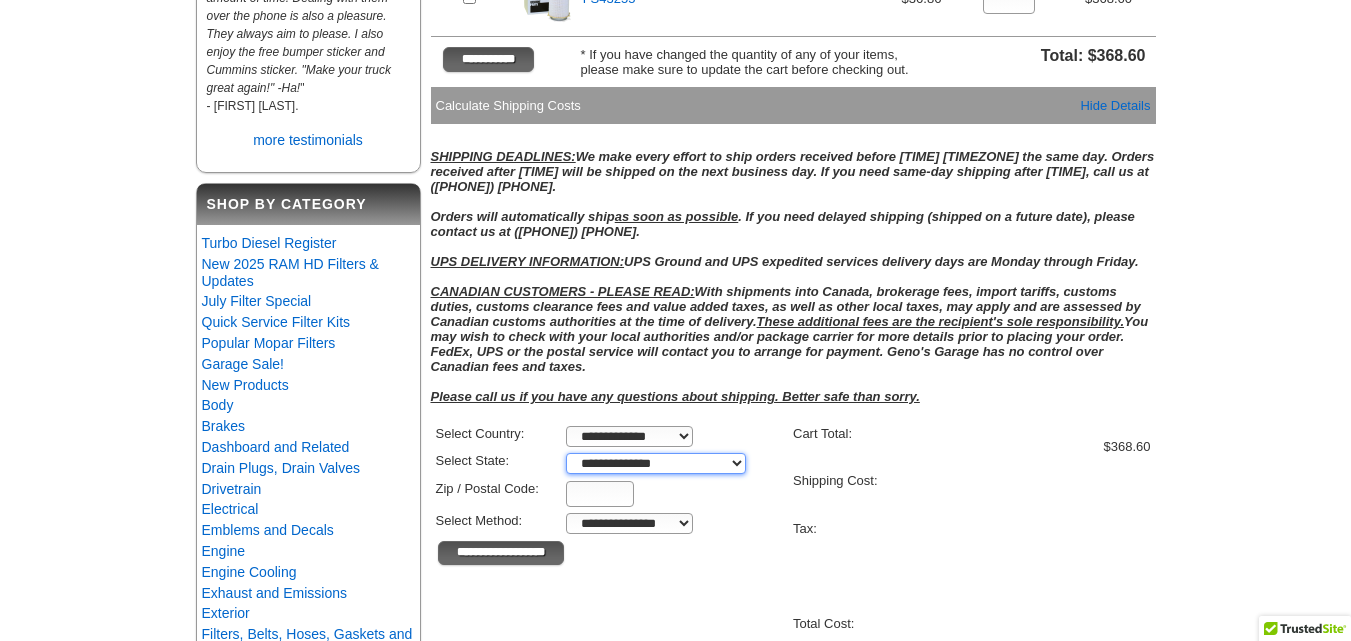 select on "**" 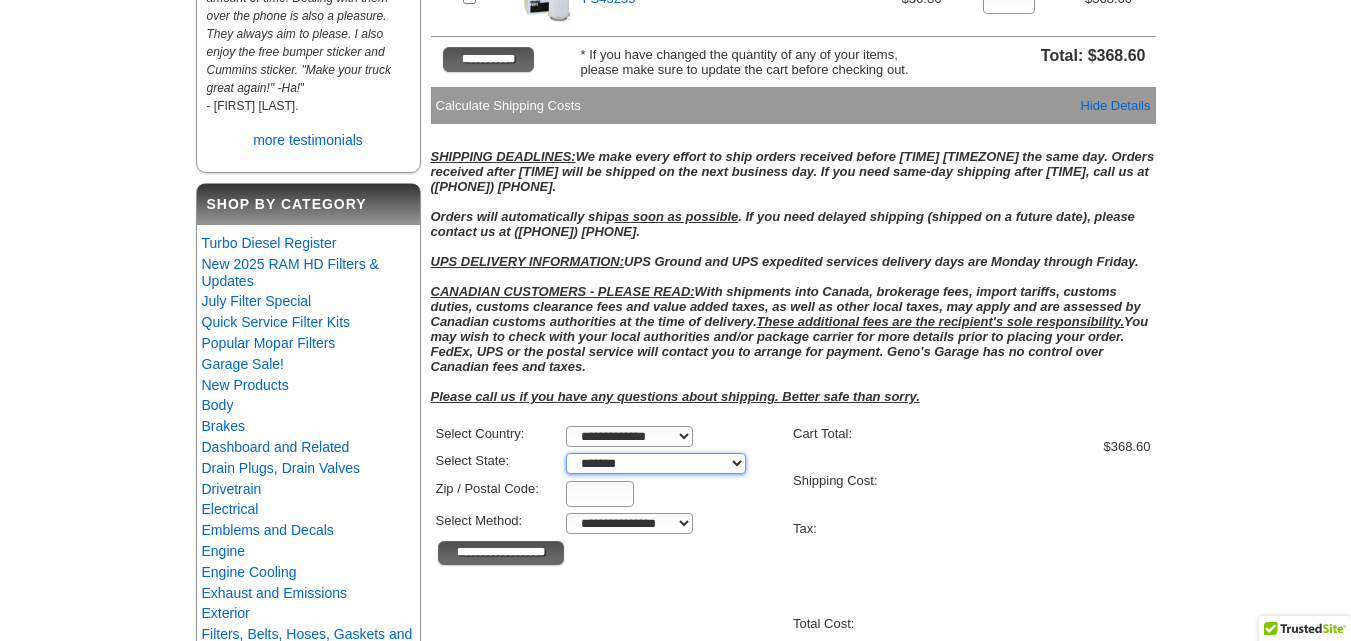 click on "**********" at bounding box center (656, 463) 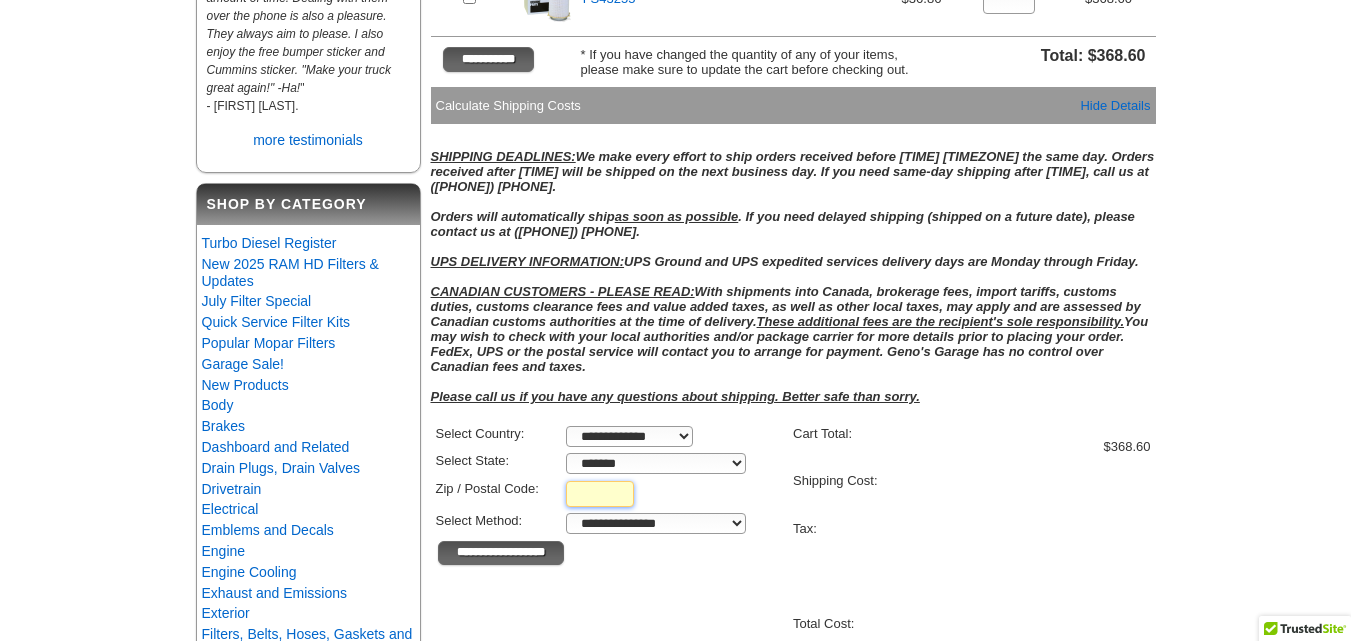 click on "Zip / Postal Code:" at bounding box center [600, 494] 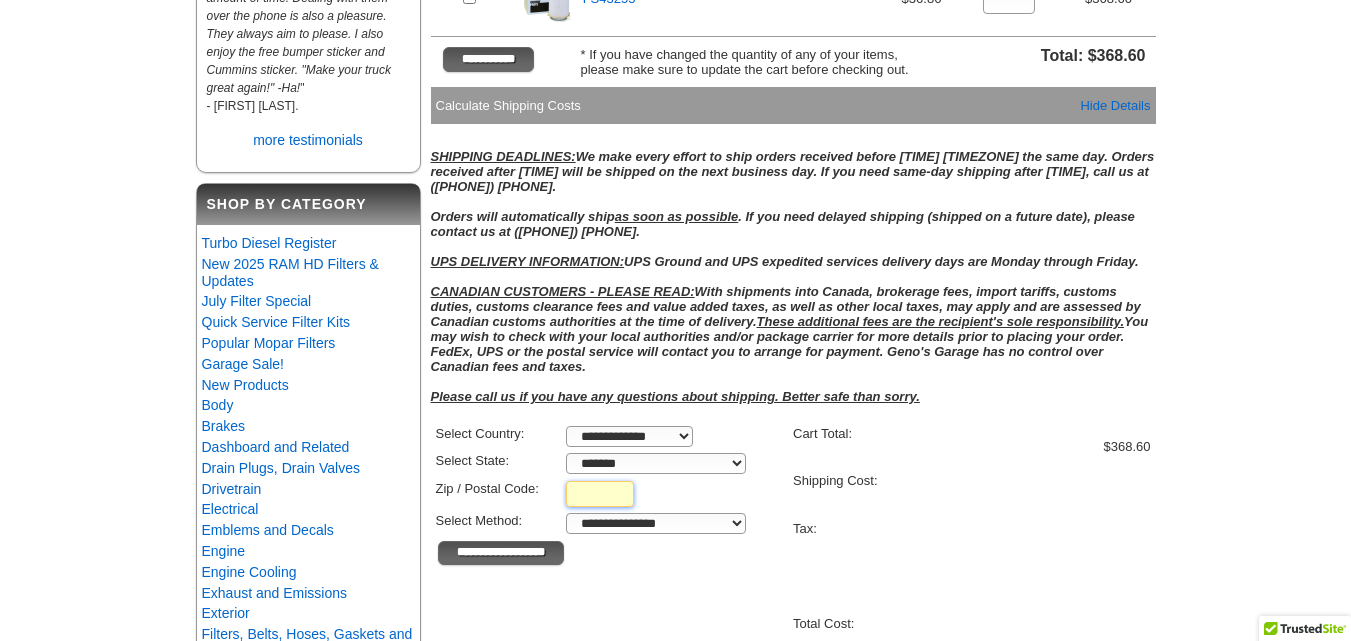 type on "*****" 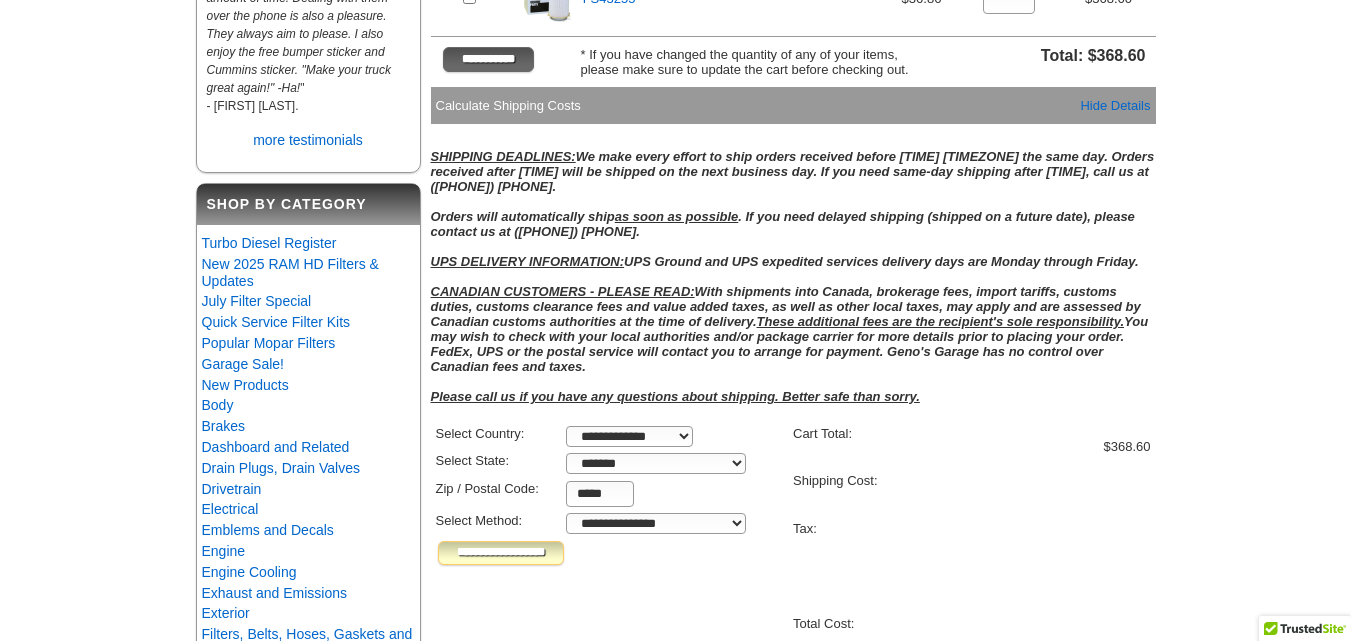 click on "**********" at bounding box center [501, 553] 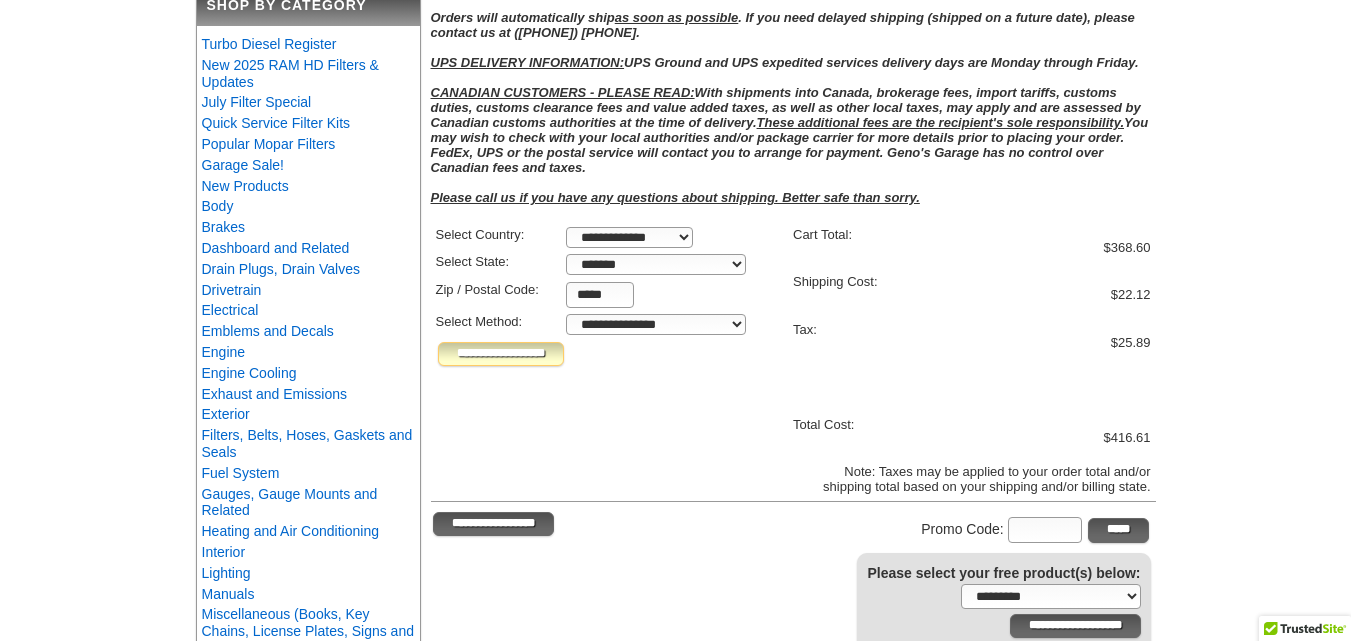 scroll, scrollTop: 600, scrollLeft: 0, axis: vertical 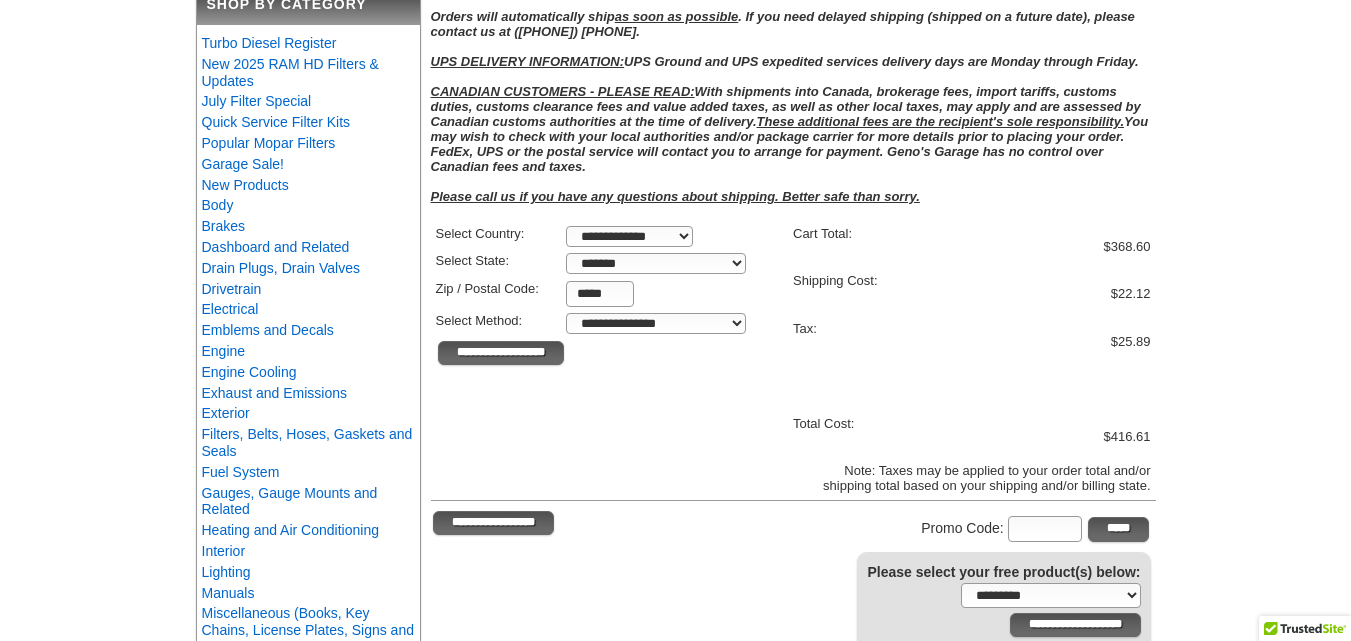 click at bounding box center [675, 2769] 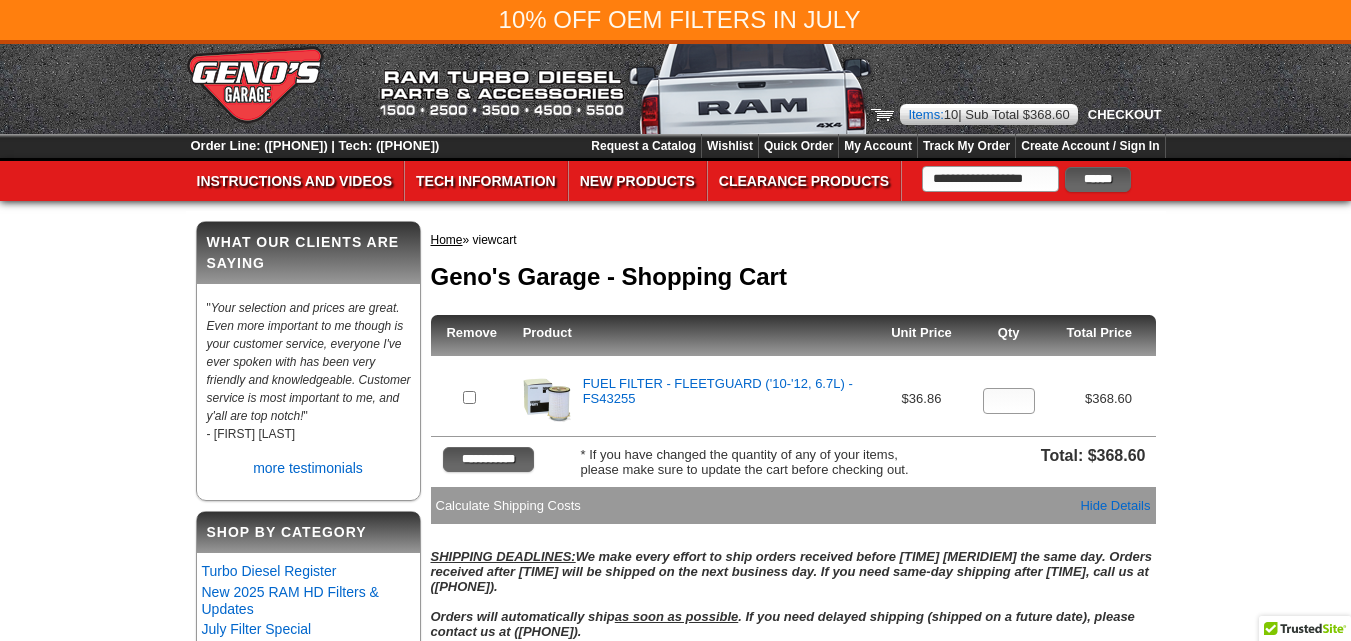 scroll, scrollTop: 0, scrollLeft: 0, axis: both 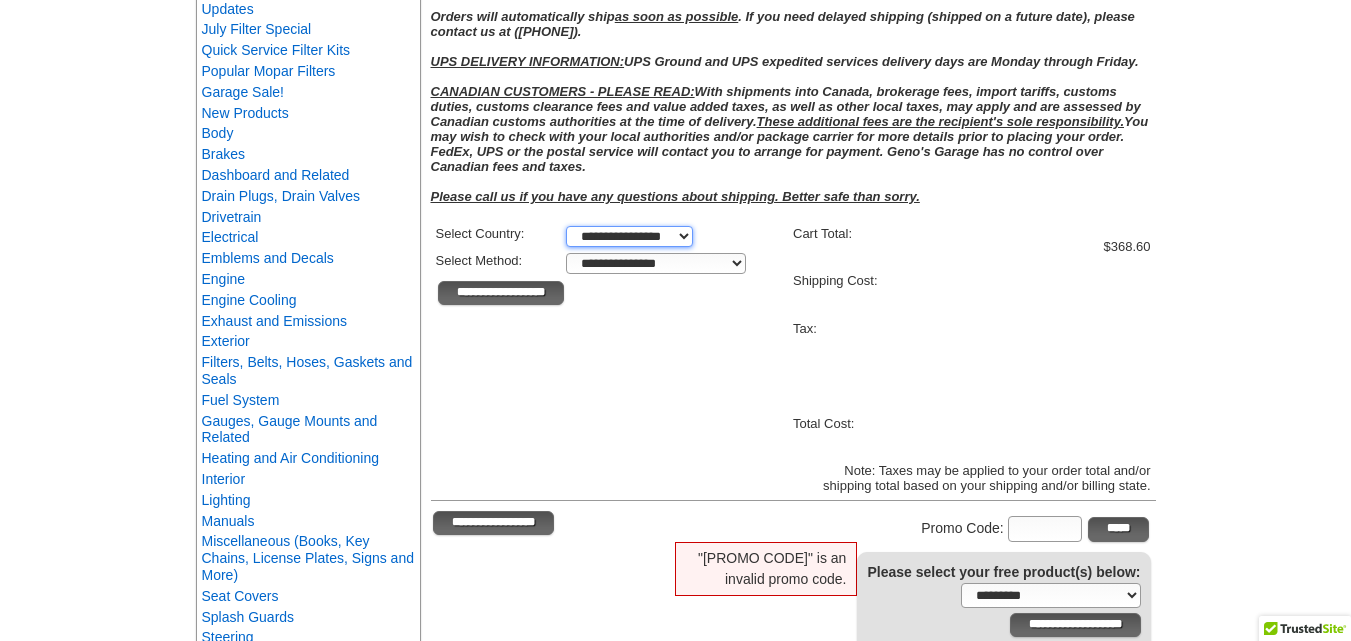 click on "**********" at bounding box center (629, 236) 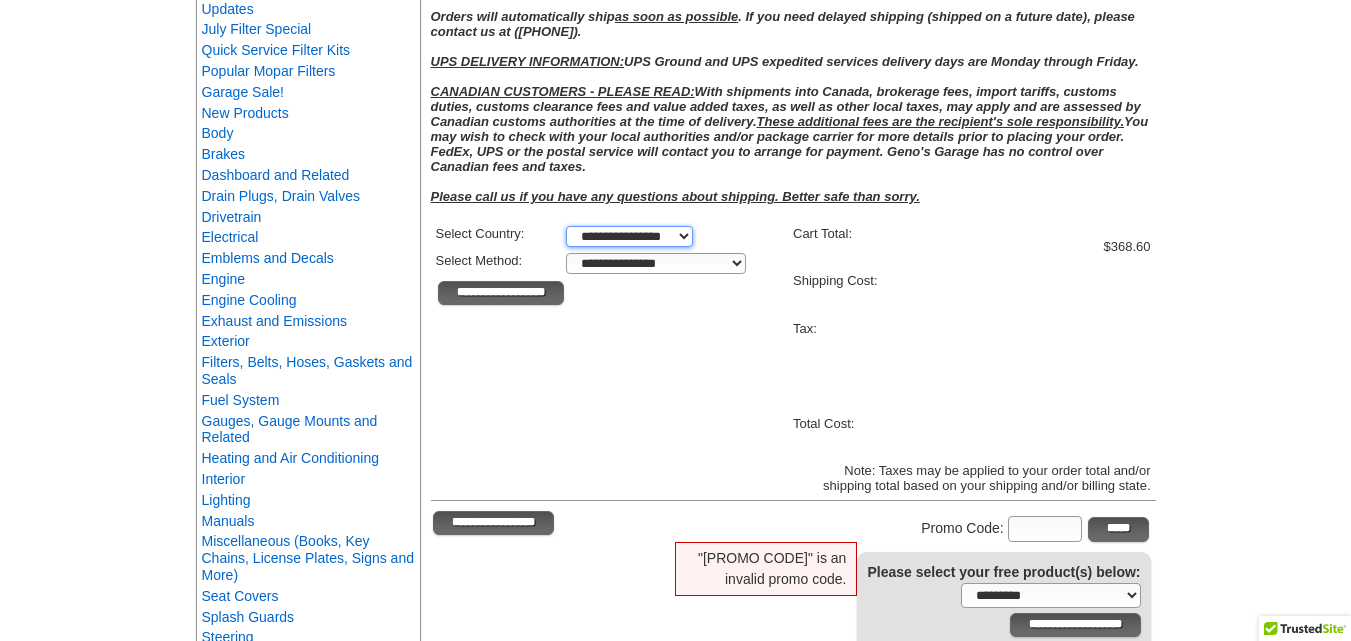 select on "**********" 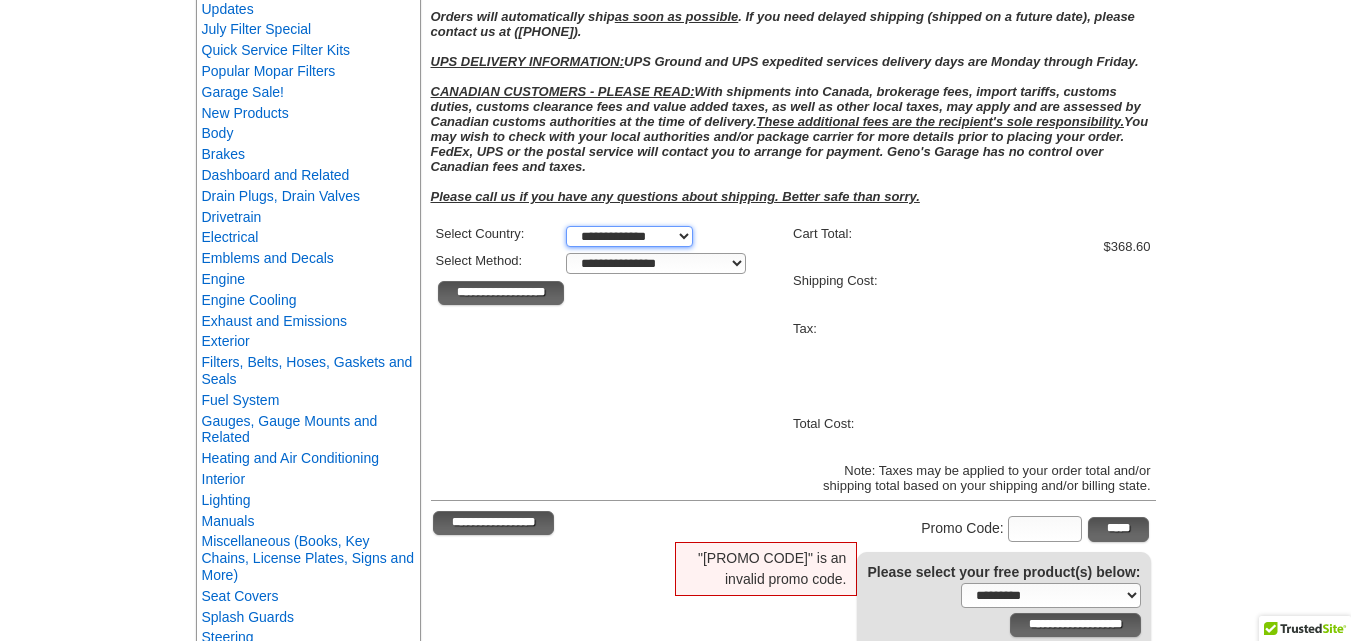 click on "**********" at bounding box center (629, 236) 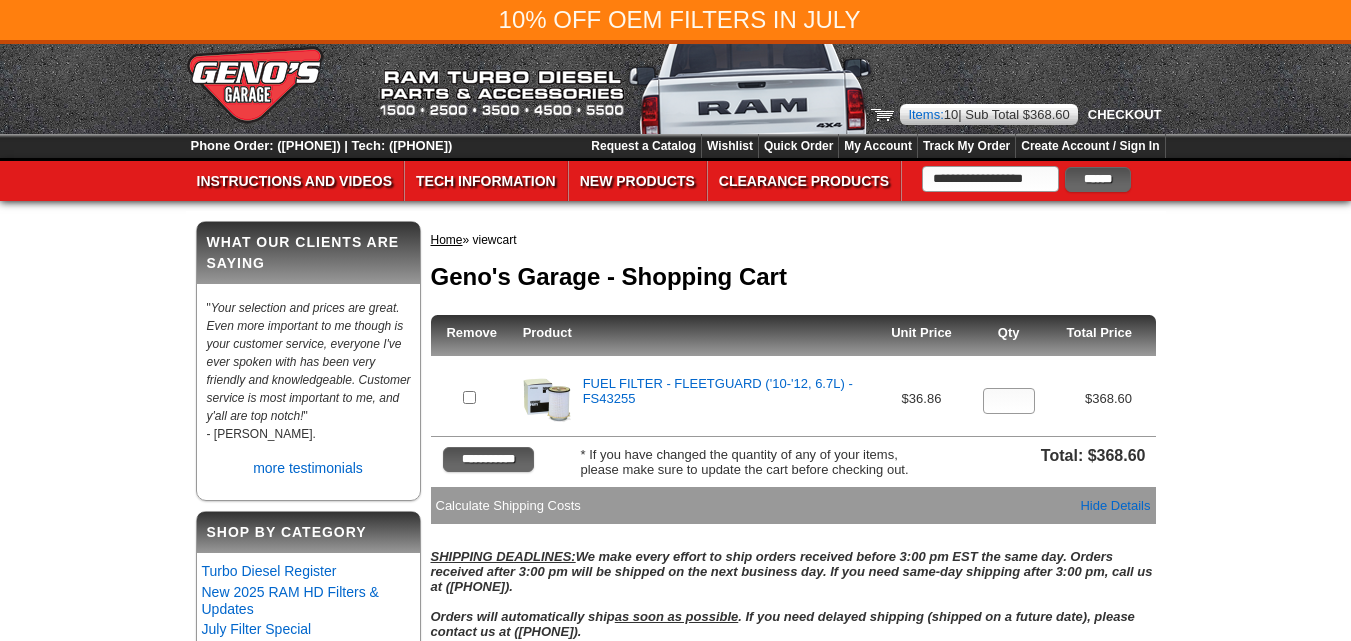 scroll, scrollTop: 0, scrollLeft: 0, axis: both 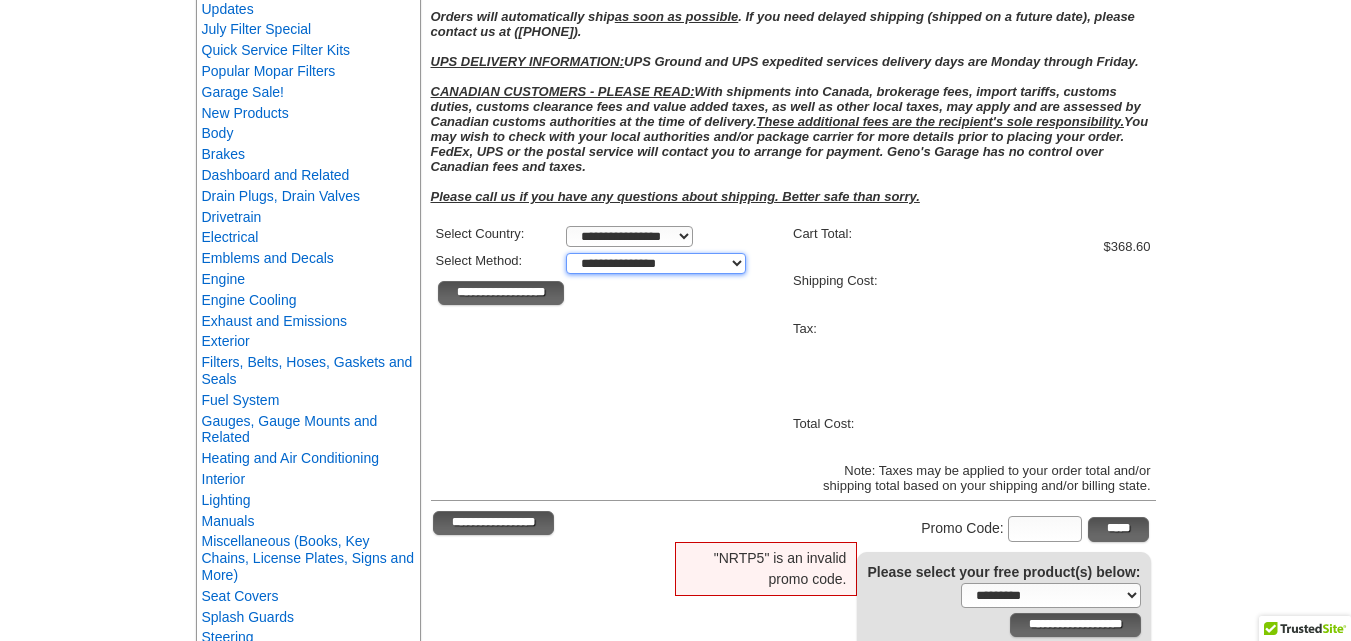 click on "**********" at bounding box center (656, 263) 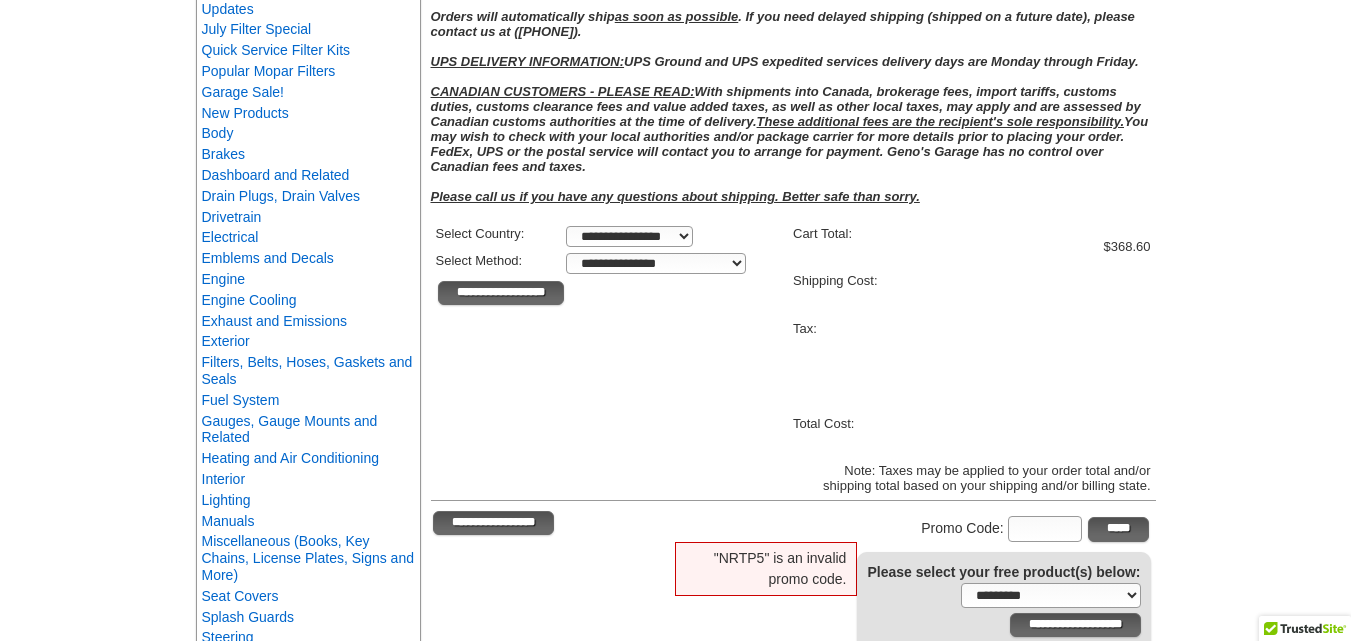 click on "SHIPPING DEADLINES:  We make every effort to ship orders received before 3:00 pm EST the same day.  Orders received after 3:00 pm will be shipped on the next business day.  If you need same-day shipping after 3:00 pm, call us at (800) 755-1715. Orders will automatically ship  as soon as possible . If you need delayed shipping (shipped on a future date), please contact us at (800) 755-1715. UPS DELIVERY INFORMATION:  UPS Ground and UPS expedited services delivery days are Monday through Friday.   CANADIAN CUSTOMERS - PLEASE READ:  With shipments into Canada, brokerage fees, import tariffs, customs duties, customs clearance fees and value added taxes, as well as other local taxes, may apply and are assessed by Canadian customs authorities at the time of delivery.  These additional fees are the recipient's sole responsibility.  Please call us if you have any questions about shipping.  Better safe than sorry." at bounding box center [793, 76] 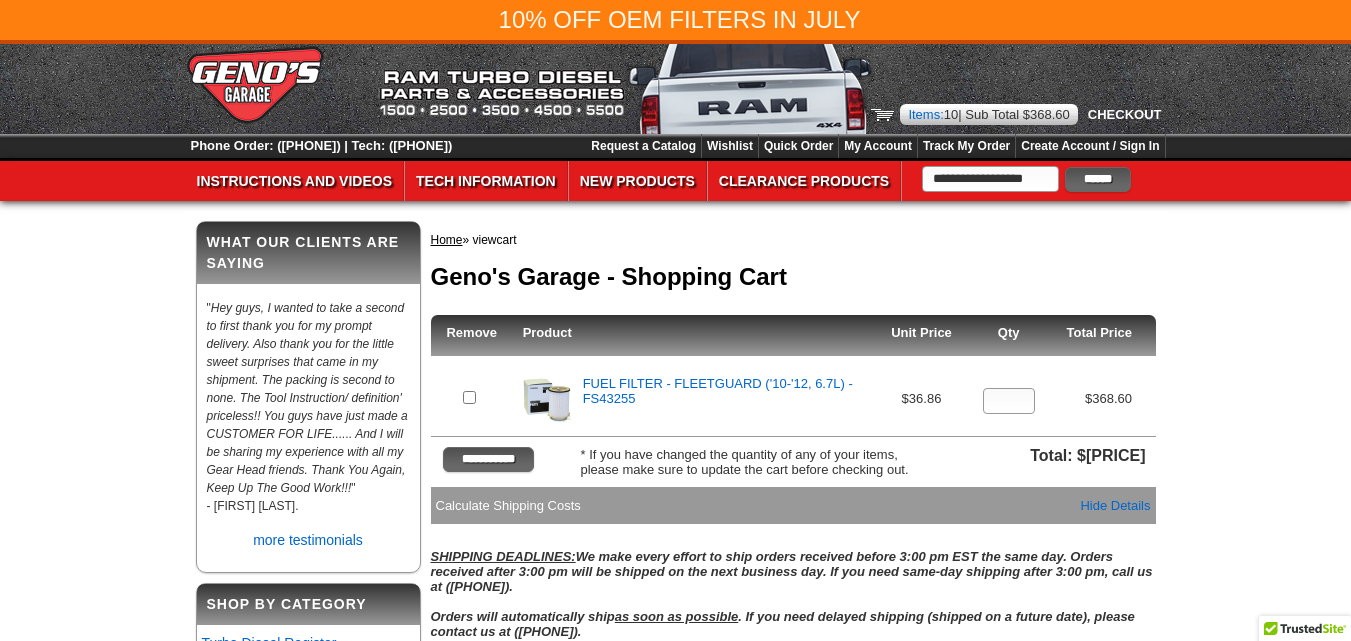 scroll, scrollTop: 0, scrollLeft: 0, axis: both 